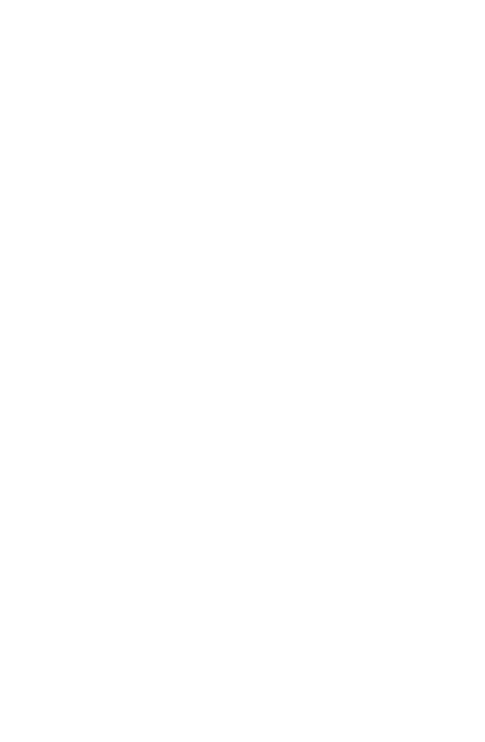 scroll, scrollTop: 0, scrollLeft: 0, axis: both 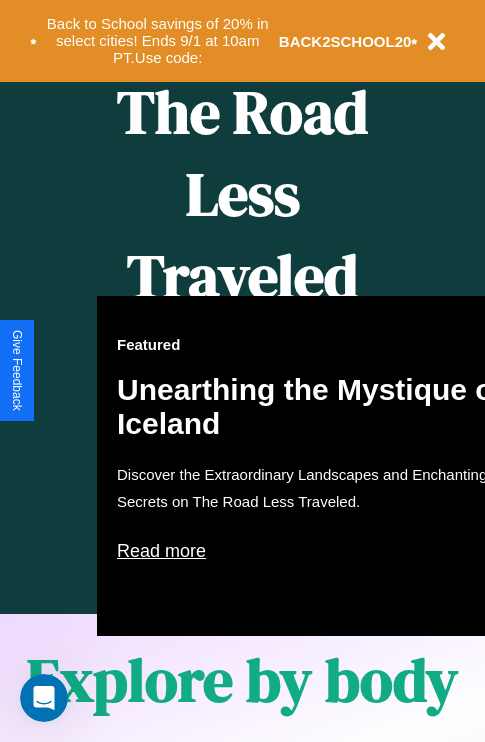 click on "Featured Unearthing the Mystique of Iceland Discover the Extraordinary Landscapes and Enchanting Secrets on The Road Less Traveled. Read more" at bounding box center (317, 466) 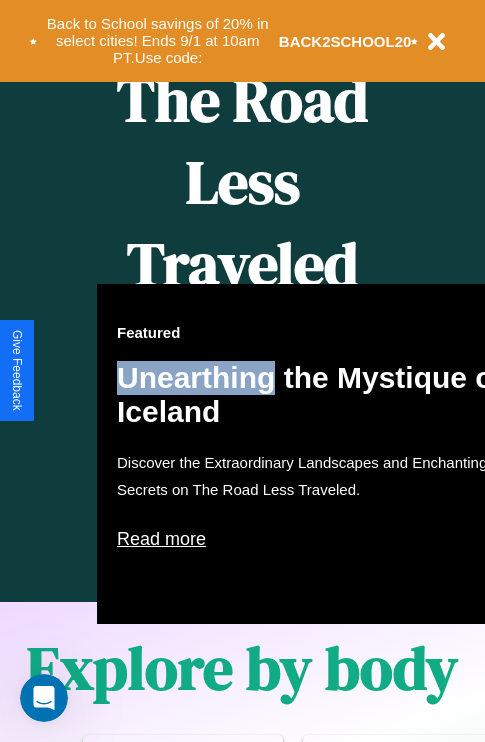 scroll, scrollTop: 817, scrollLeft: 0, axis: vertical 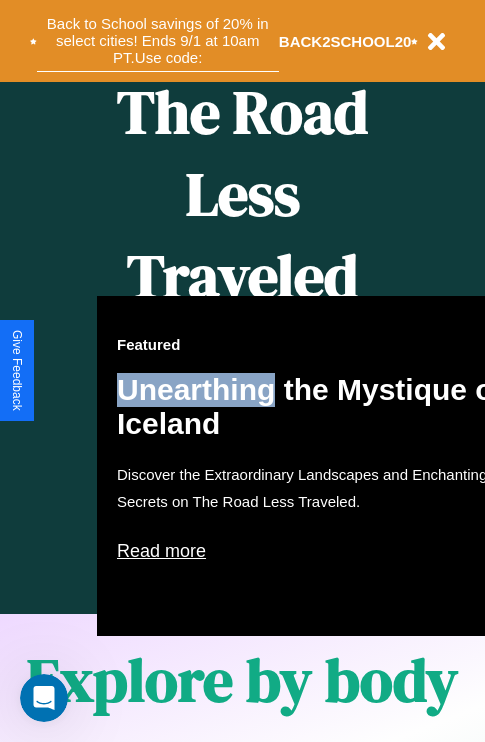 click on "Back to School savings of 20% in select cities! Ends 9/1 at 10am PT.  Use code:" at bounding box center [158, 41] 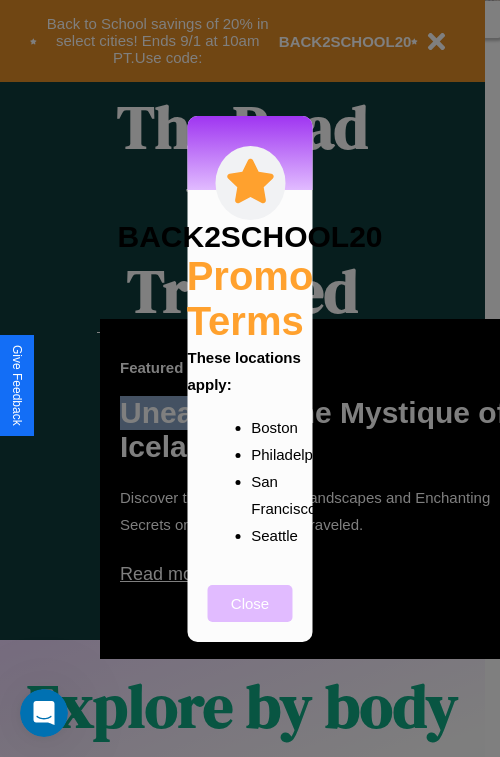 click on "Close" at bounding box center [250, 603] 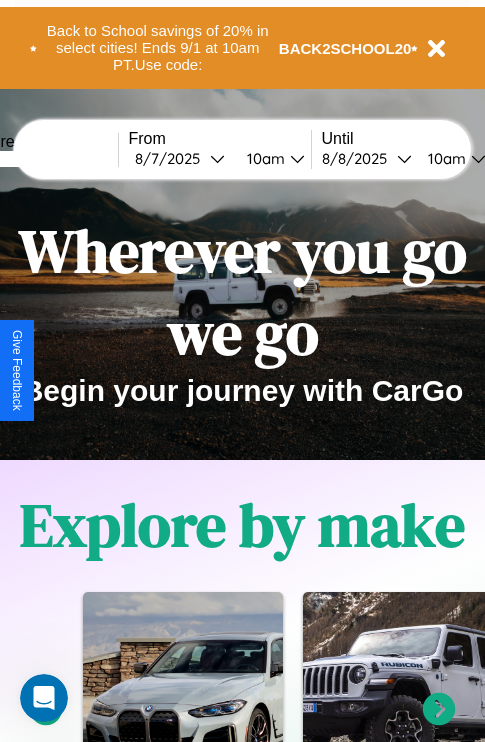 scroll, scrollTop: 0, scrollLeft: 0, axis: both 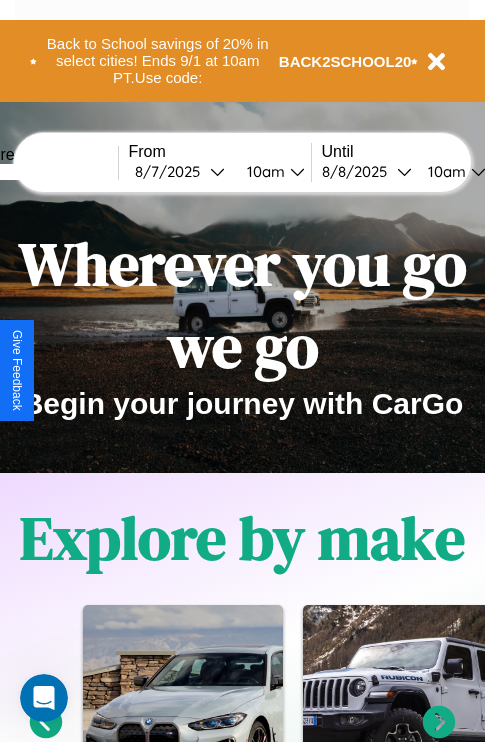 click at bounding box center [43, 172] 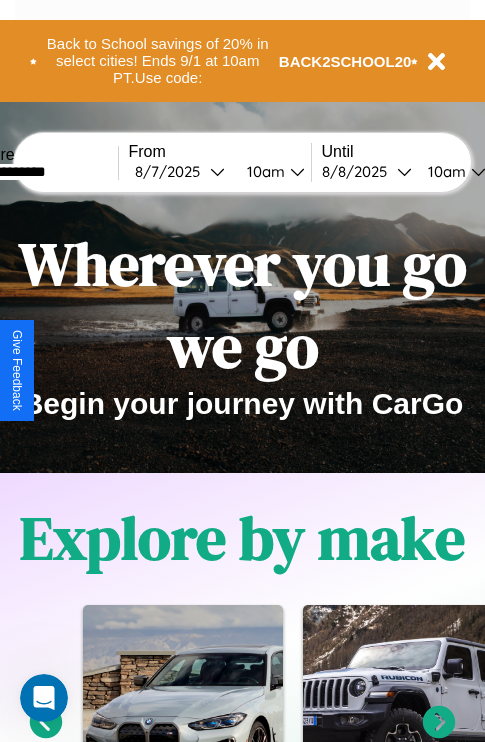 type on "**********" 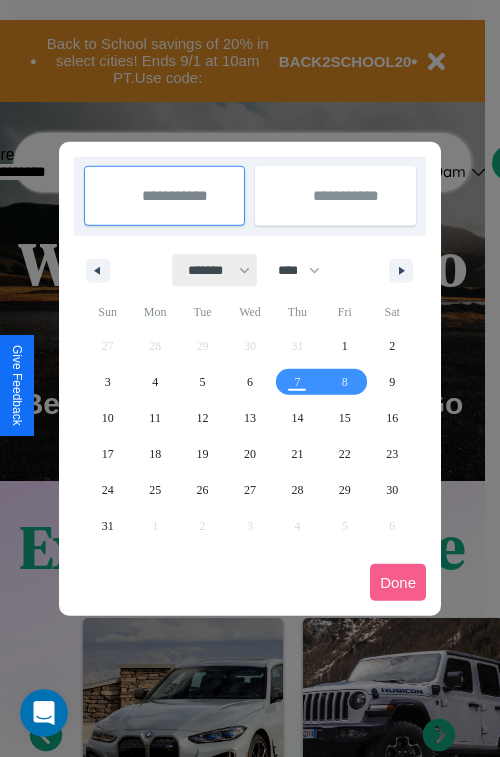 click on "******* ******** ***** ***** *** **** **** ****** ********* ******* ******** ********" at bounding box center (215, 270) 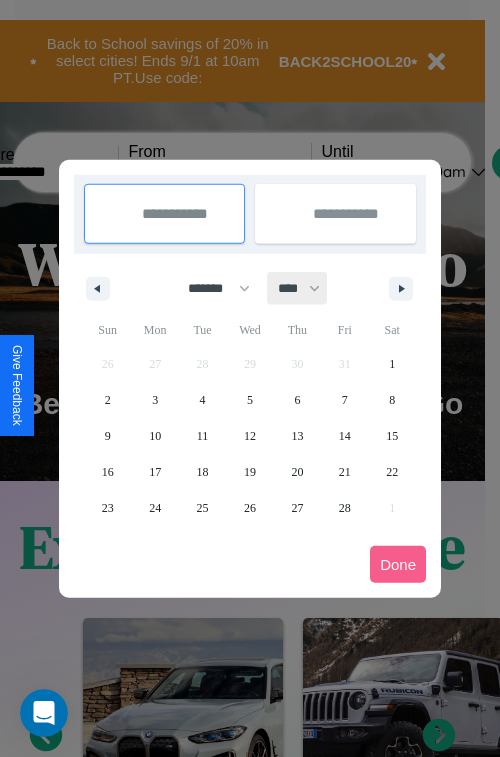 click on "**** **** **** **** **** **** **** **** **** **** **** **** **** **** **** **** **** **** **** **** **** **** **** **** **** **** **** **** **** **** **** **** **** **** **** **** **** **** **** **** **** **** **** **** **** **** **** **** **** **** **** **** **** **** **** **** **** **** **** **** **** **** **** **** **** **** **** **** **** **** **** **** **** **** **** **** **** **** **** **** **** **** **** **** **** **** **** **** **** **** **** **** **** **** **** **** **** **** **** **** **** **** **** **** **** **** **** **** **** **** **** **** **** **** **** **** **** **** **** **** ****" at bounding box center [298, 288] 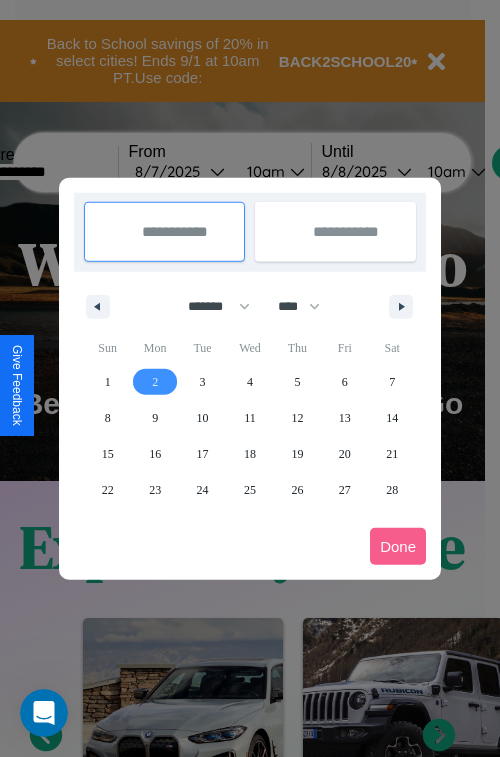 click on "2" at bounding box center (155, 382) 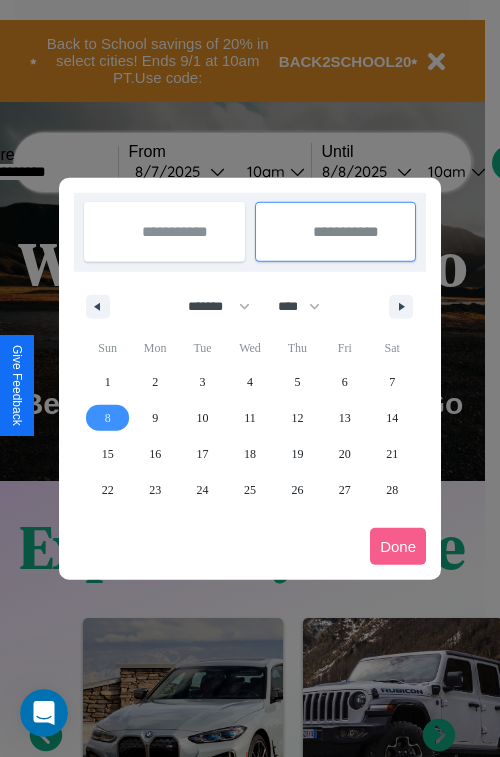 click on "8" at bounding box center (108, 418) 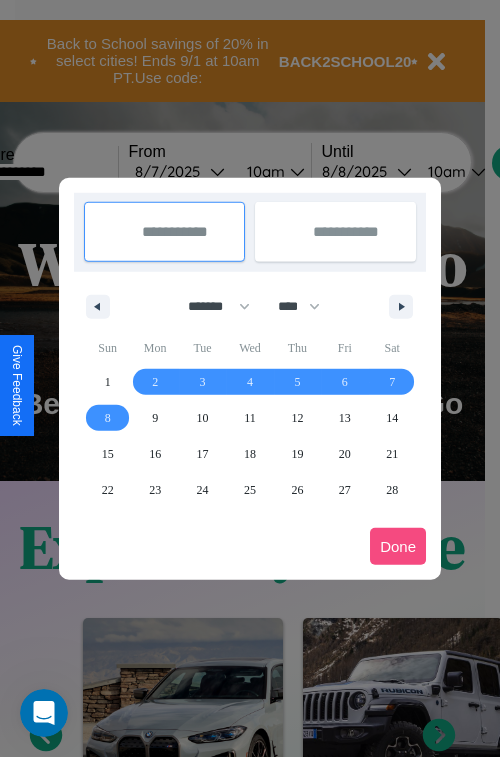 click on "Done" at bounding box center [398, 546] 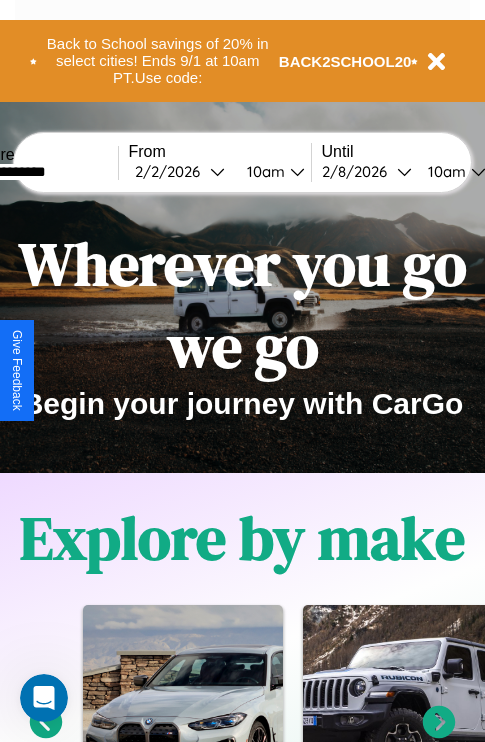 click on "10am" at bounding box center (263, 171) 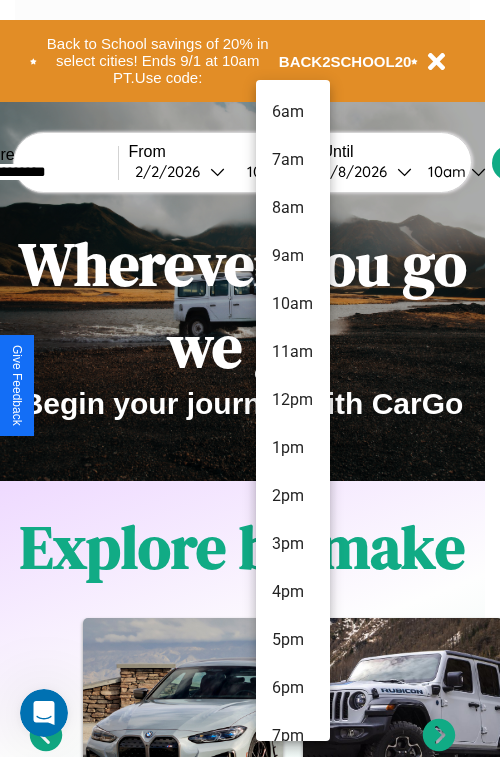 click on "7pm" at bounding box center [293, 736] 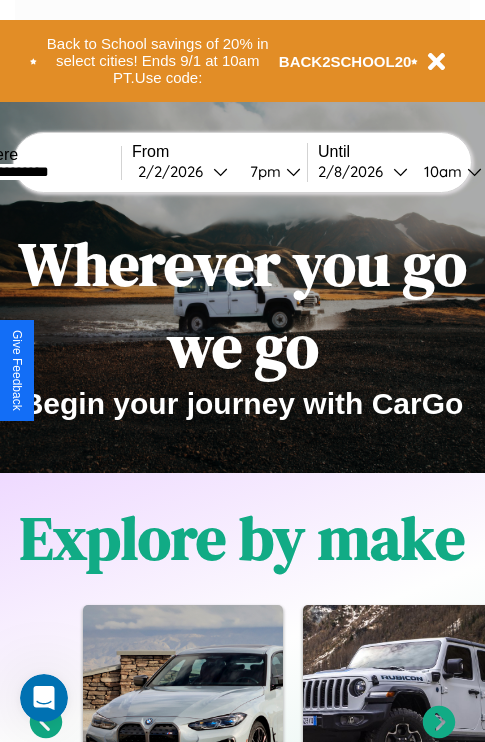 scroll, scrollTop: 0, scrollLeft: 65, axis: horizontal 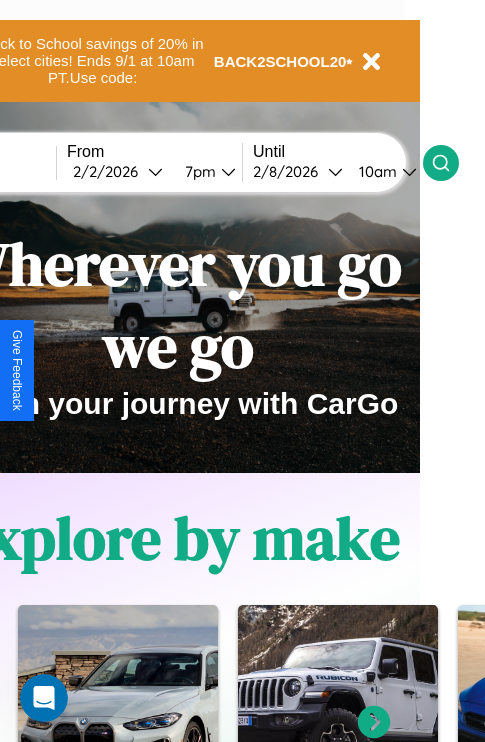 click 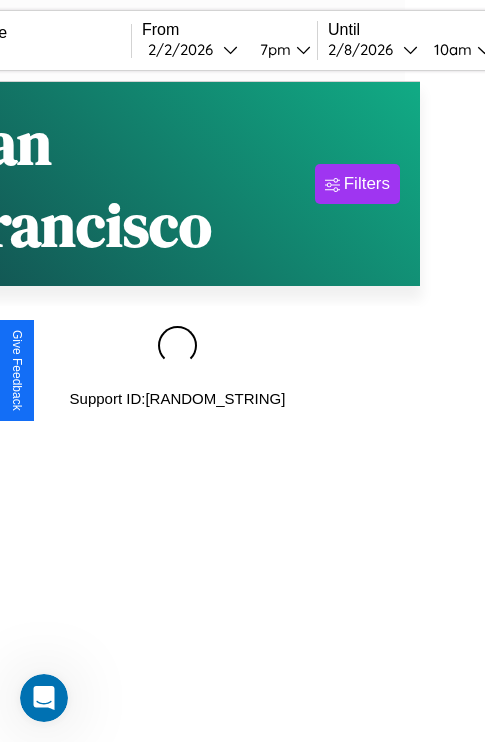 scroll, scrollTop: 0, scrollLeft: 0, axis: both 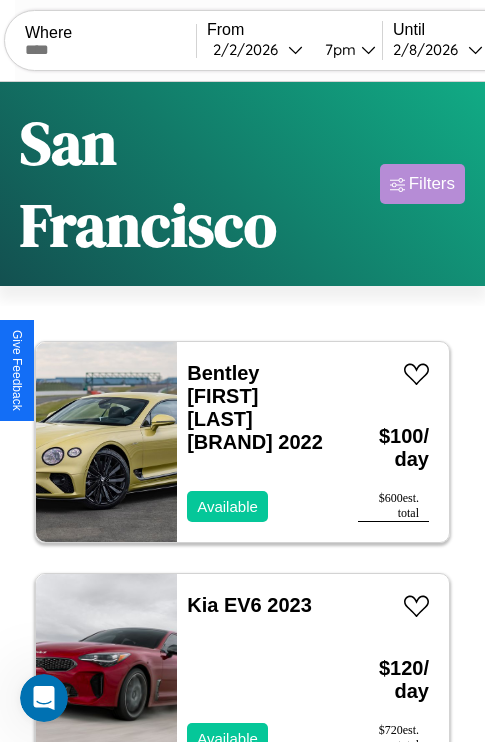 click on "Filters" at bounding box center (432, 184) 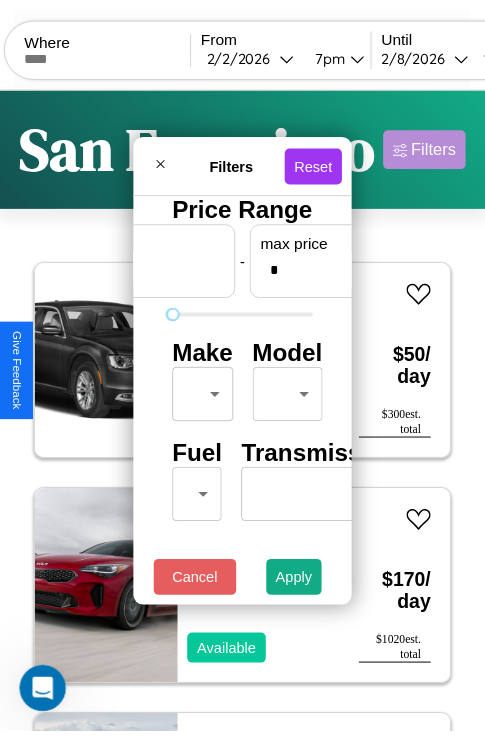scroll, scrollTop: 0, scrollLeft: 124, axis: horizontal 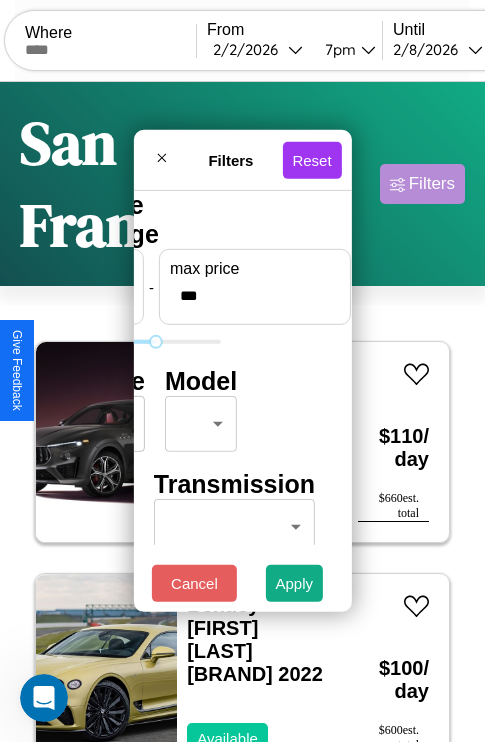 type on "***" 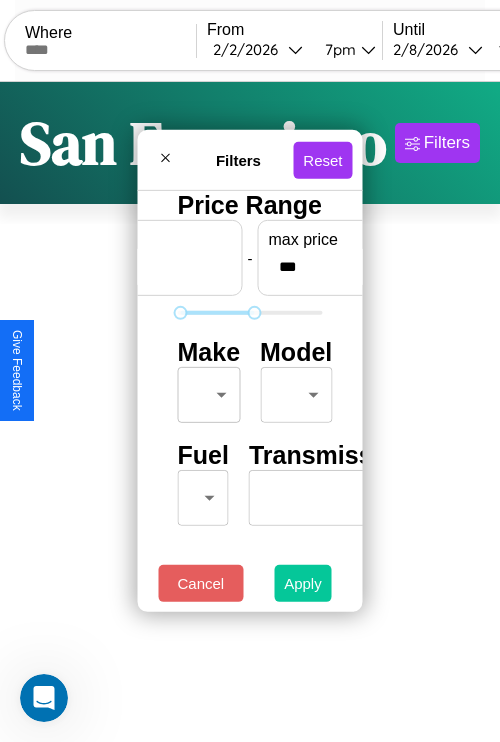 type on "**" 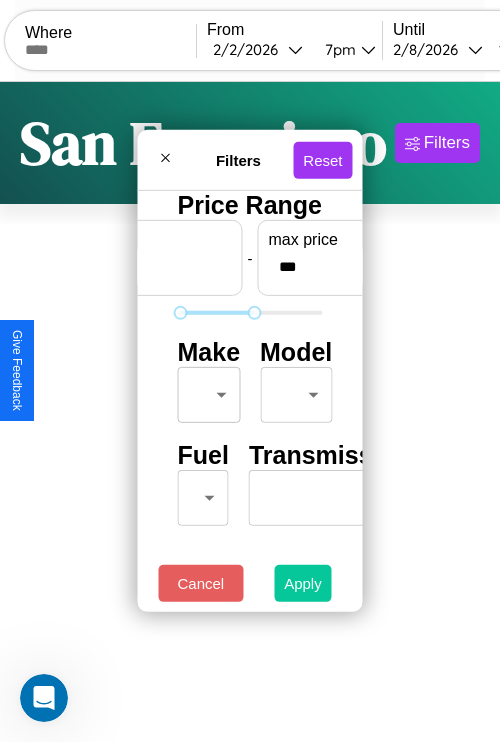 click on "Apply" at bounding box center (303, 583) 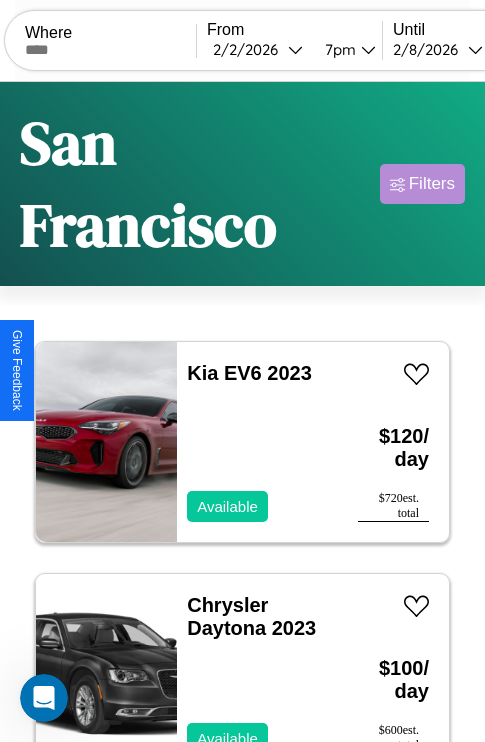click on "Filters" at bounding box center [432, 184] 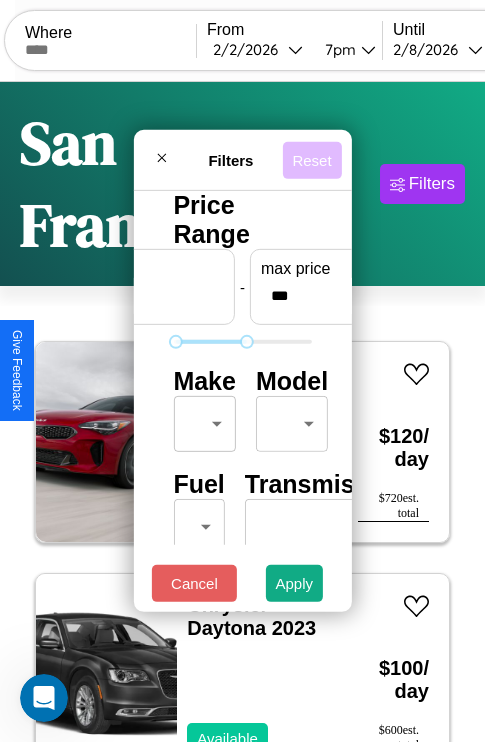 click on "Reset" at bounding box center [311, 159] 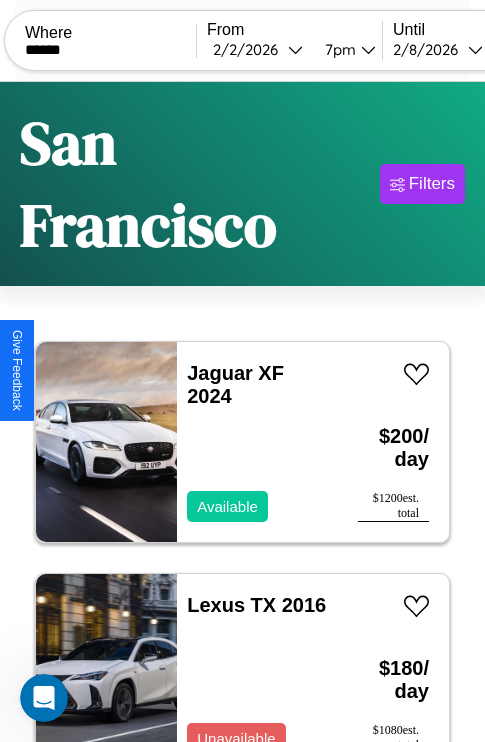 scroll, scrollTop: 0, scrollLeft: 167, axis: horizontal 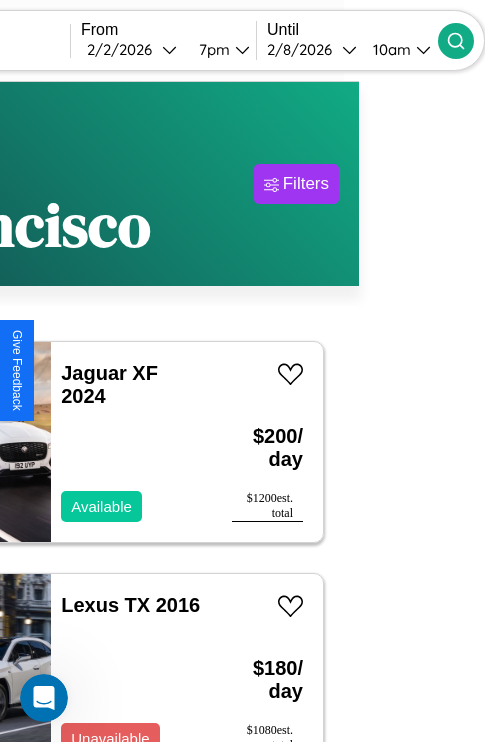 type on "******" 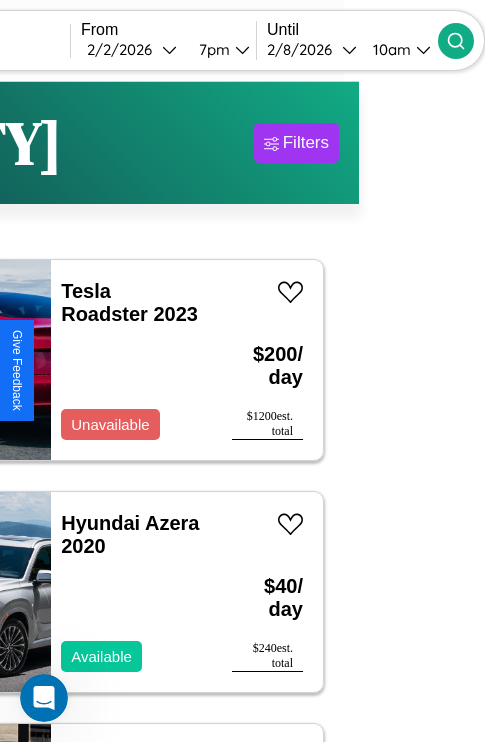 scroll, scrollTop: 95, scrollLeft: 35, axis: both 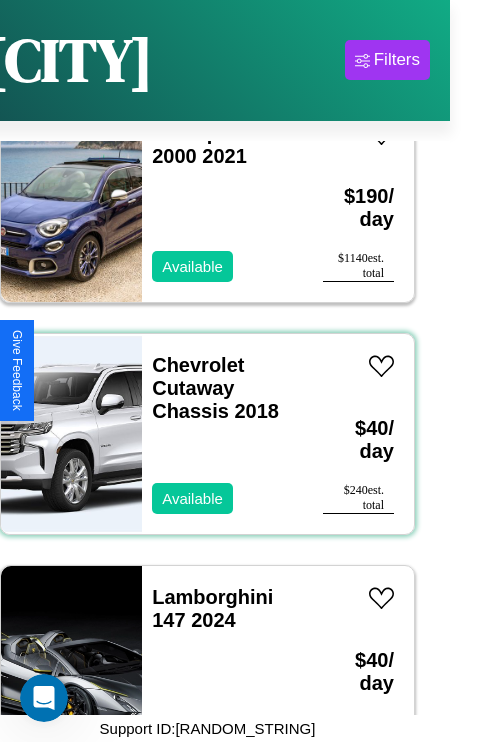 click on "Chevrolet Cutaway Chassis 2018 Available" at bounding box center [222, 434] 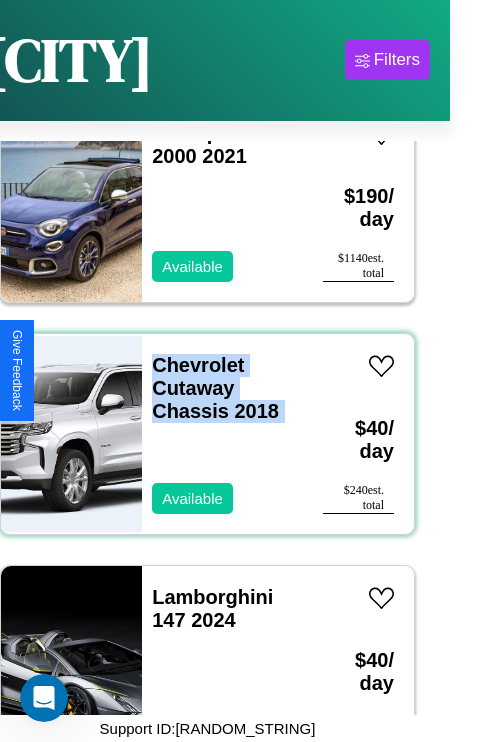 click on "Chevrolet Cutaway Chassis 2018 Available" at bounding box center [222, 434] 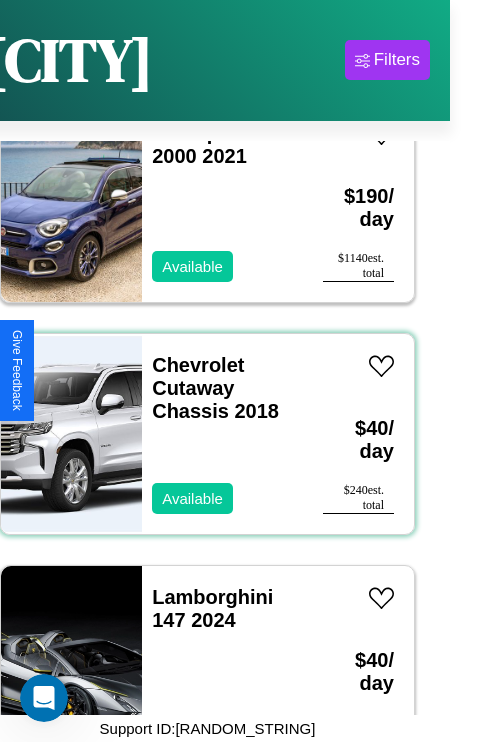 click on "Chevrolet Cutaway Chassis 2018 Available" at bounding box center (222, 434) 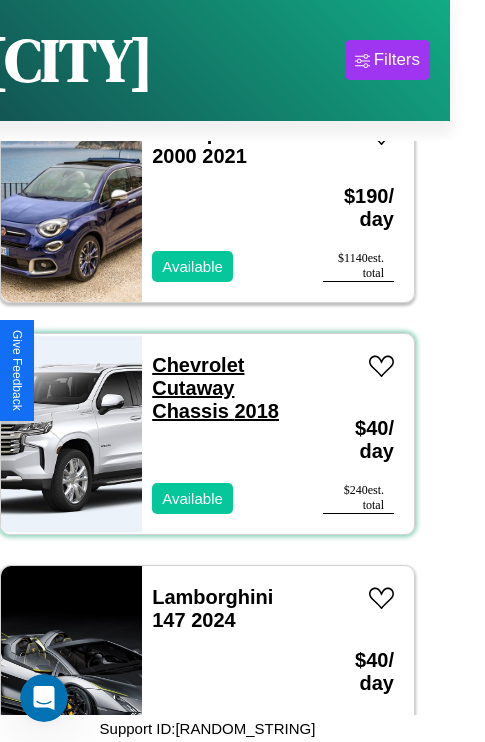 click on "Chevrolet Cutaway Chassis 2018" at bounding box center (215, 388) 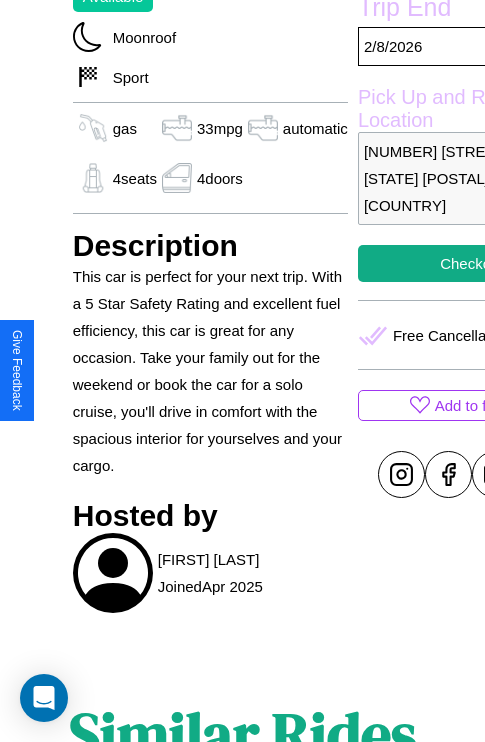 scroll, scrollTop: 407, scrollLeft: 84, axis: both 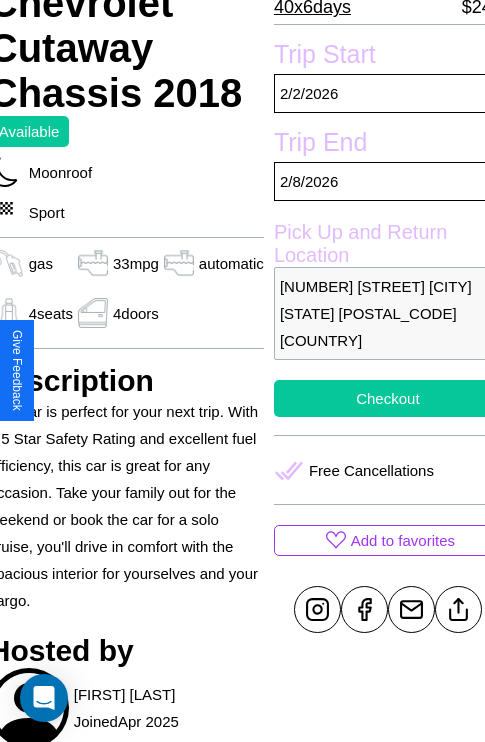 click on "Checkout" at bounding box center [388, 398] 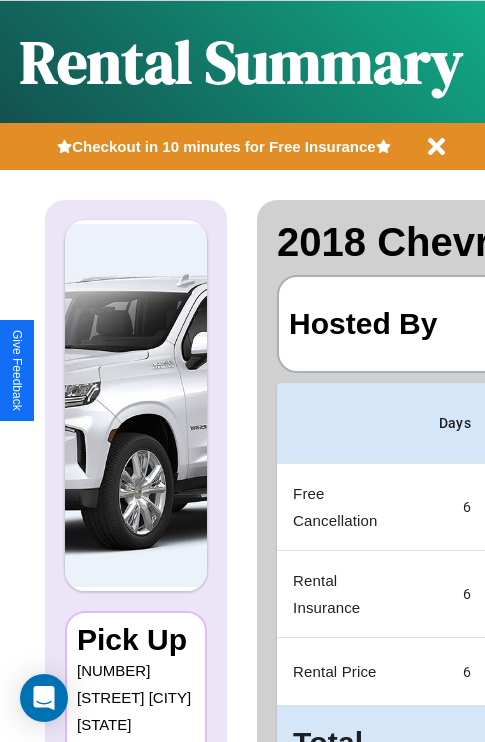 scroll, scrollTop: 0, scrollLeft: 378, axis: horizontal 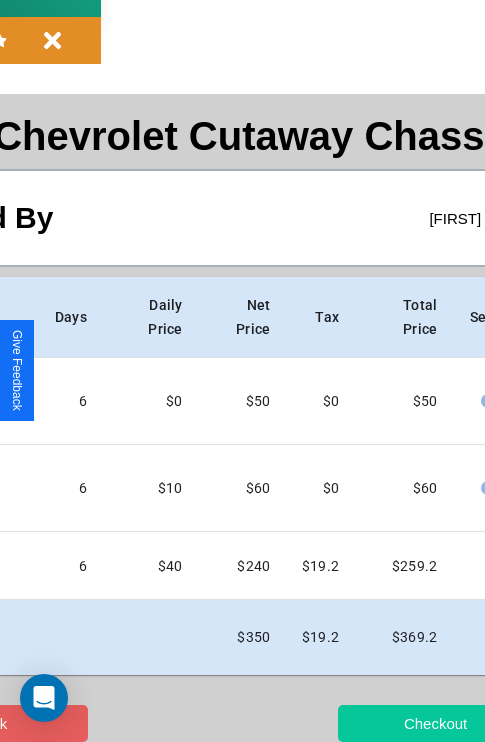 click on "Checkout" at bounding box center (435, 723) 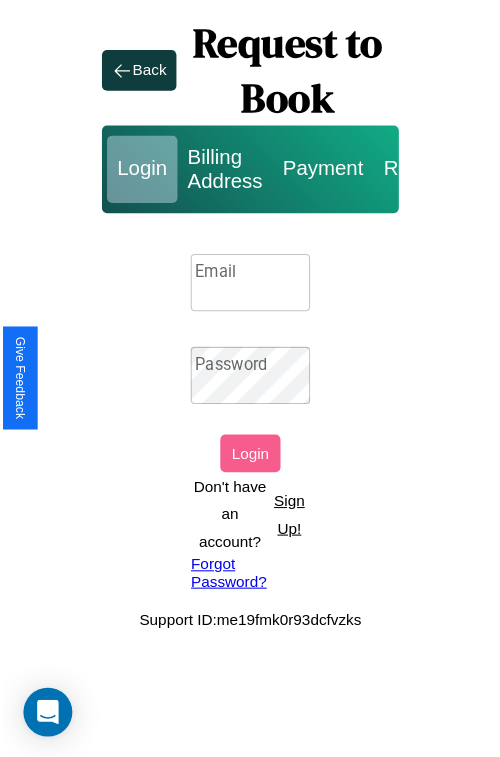 scroll, scrollTop: 0, scrollLeft: 0, axis: both 